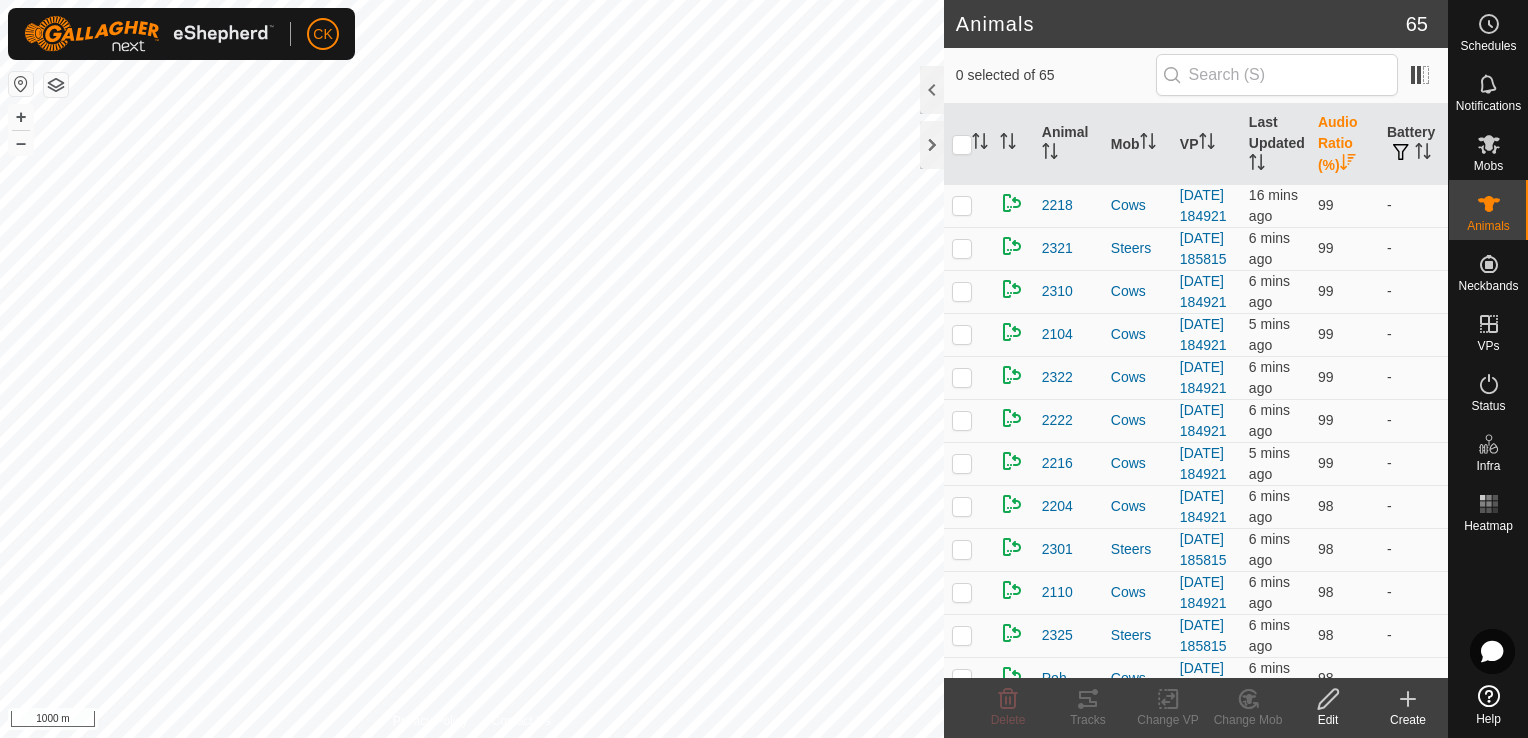 scroll, scrollTop: 0, scrollLeft: 0, axis: both 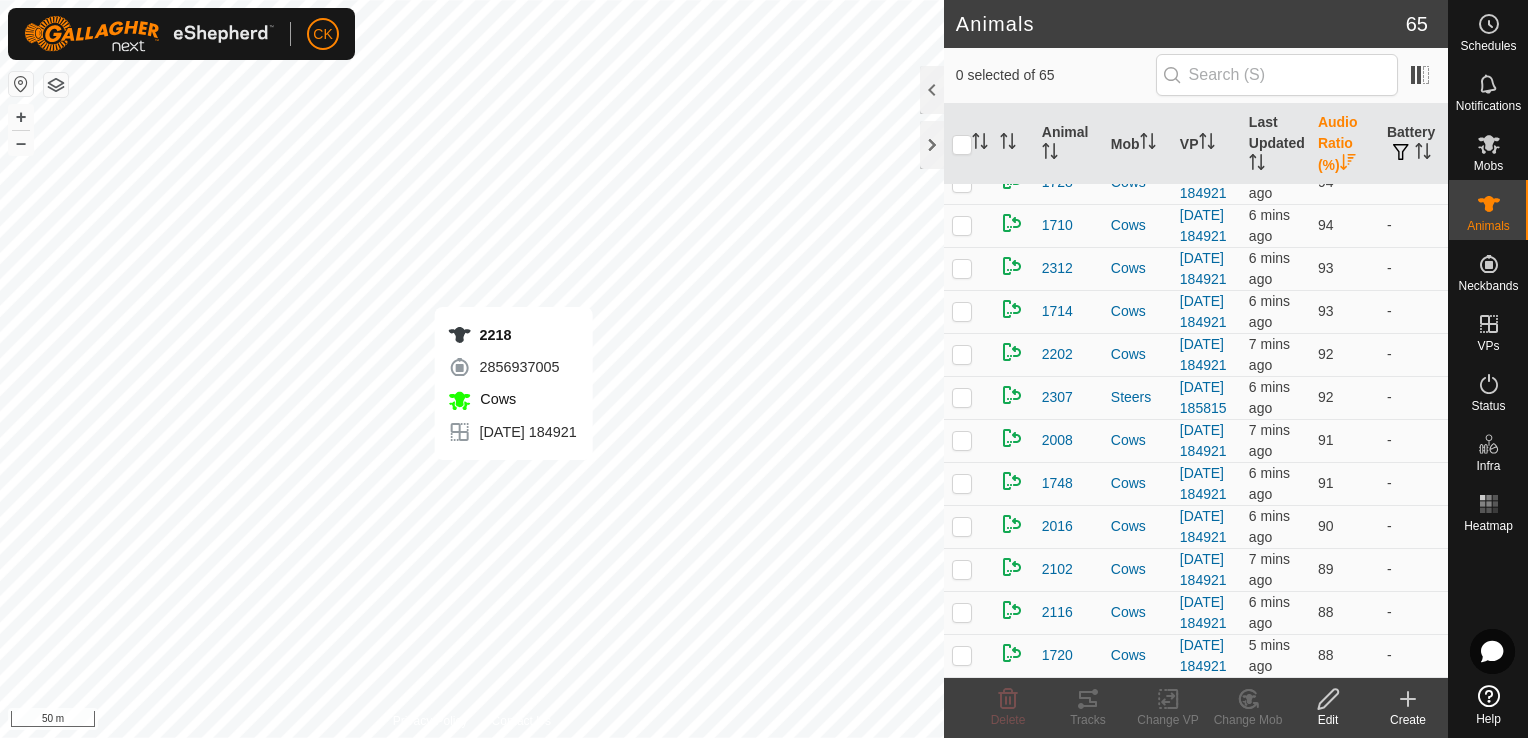 checkbox on "true" 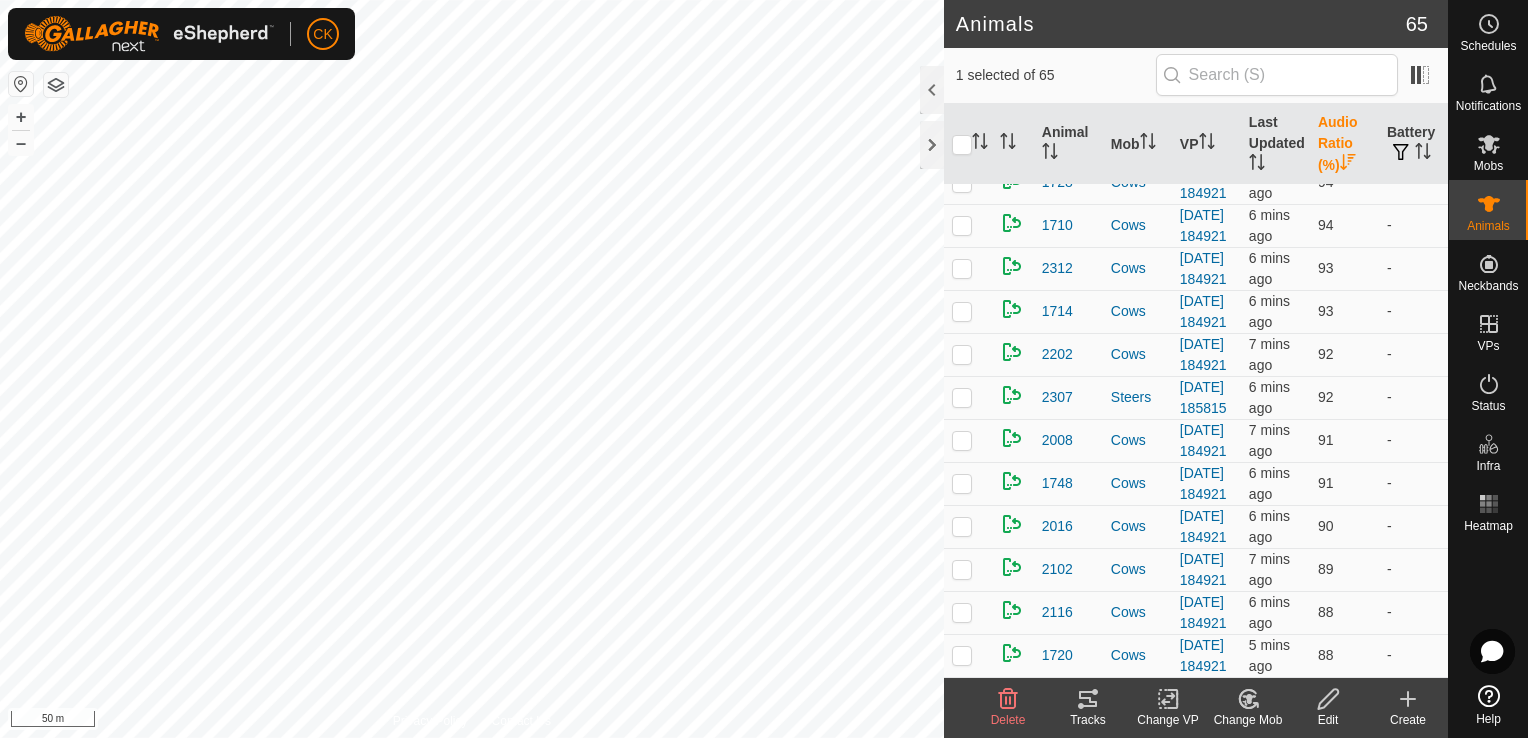 click 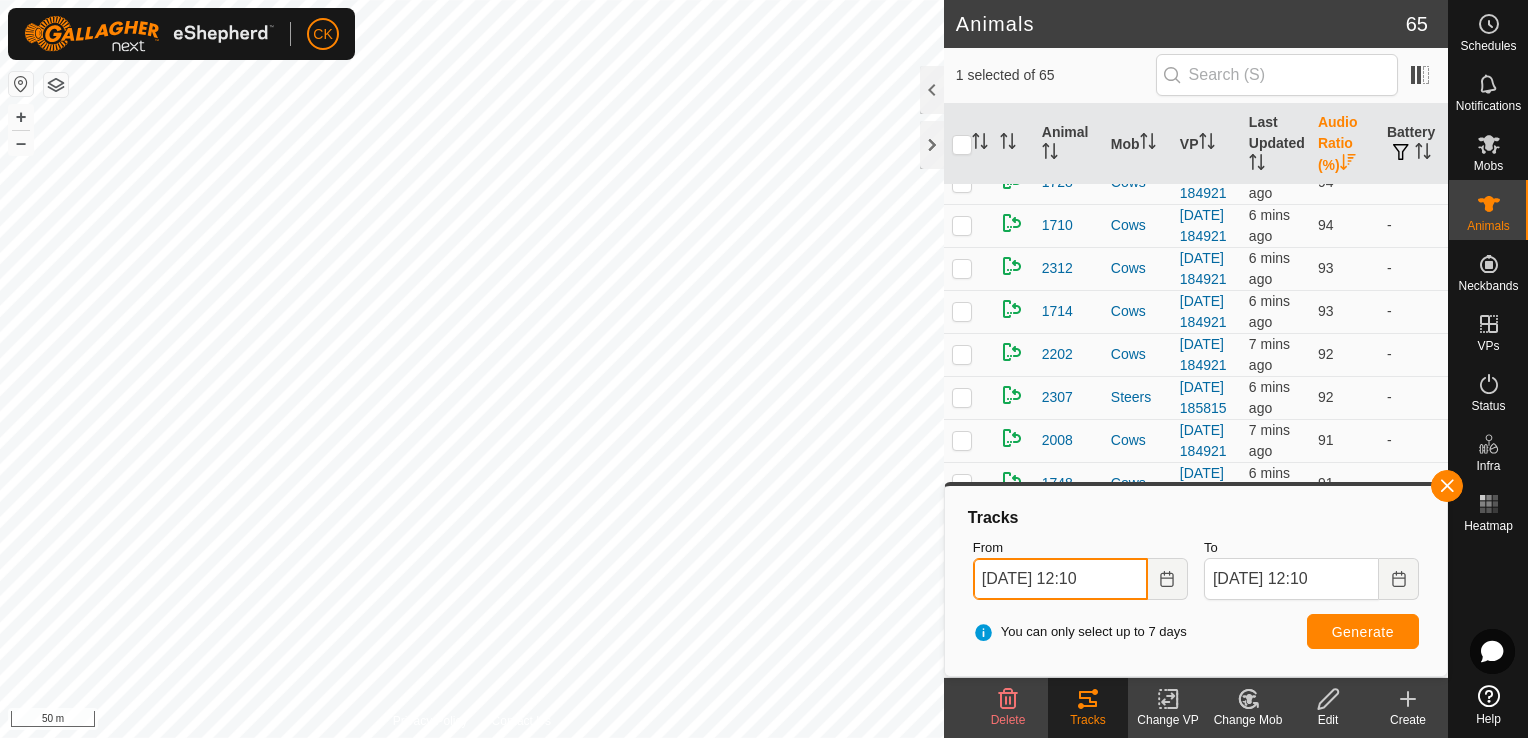 click on "[DATE] 12:10" at bounding box center (1060, 579) 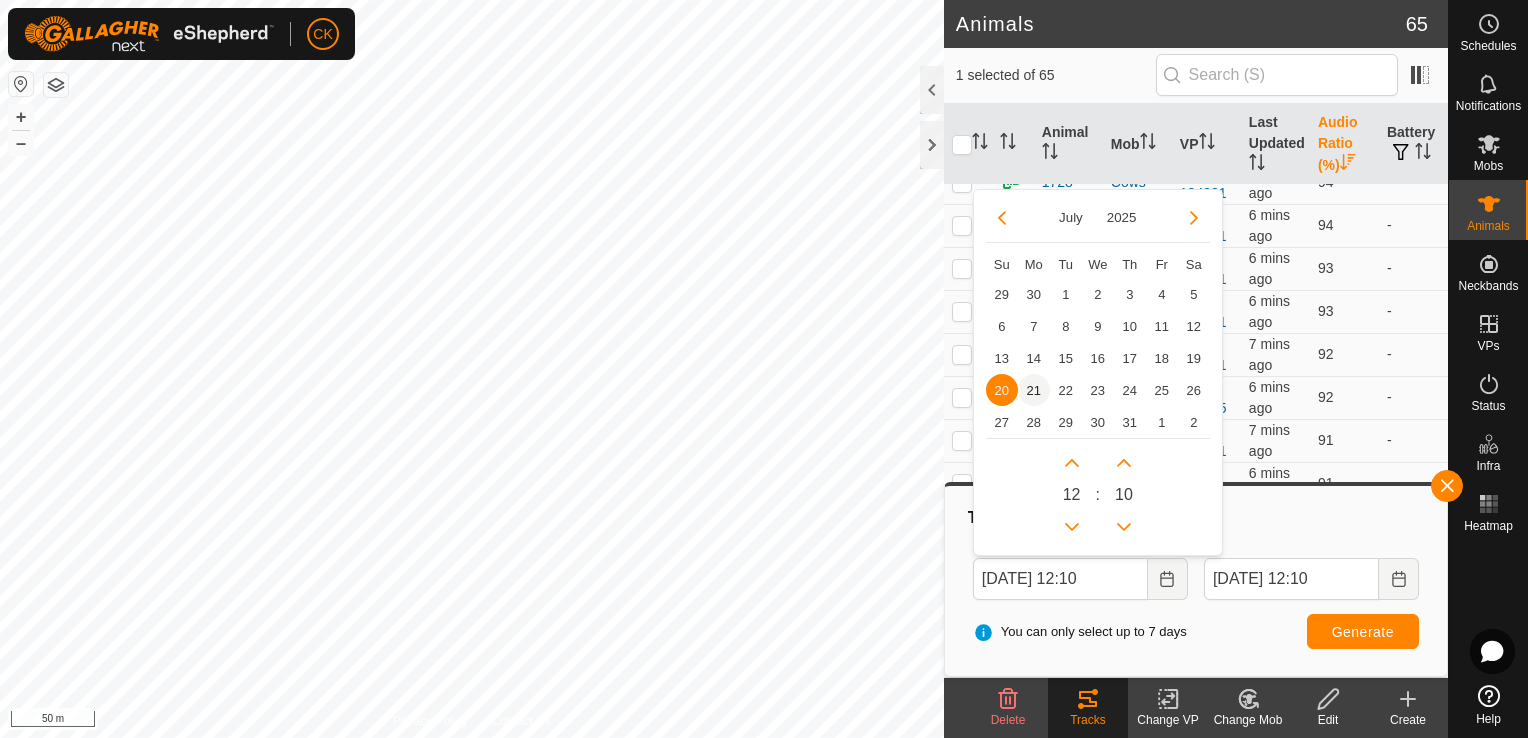 click on "21" at bounding box center (1034, 390) 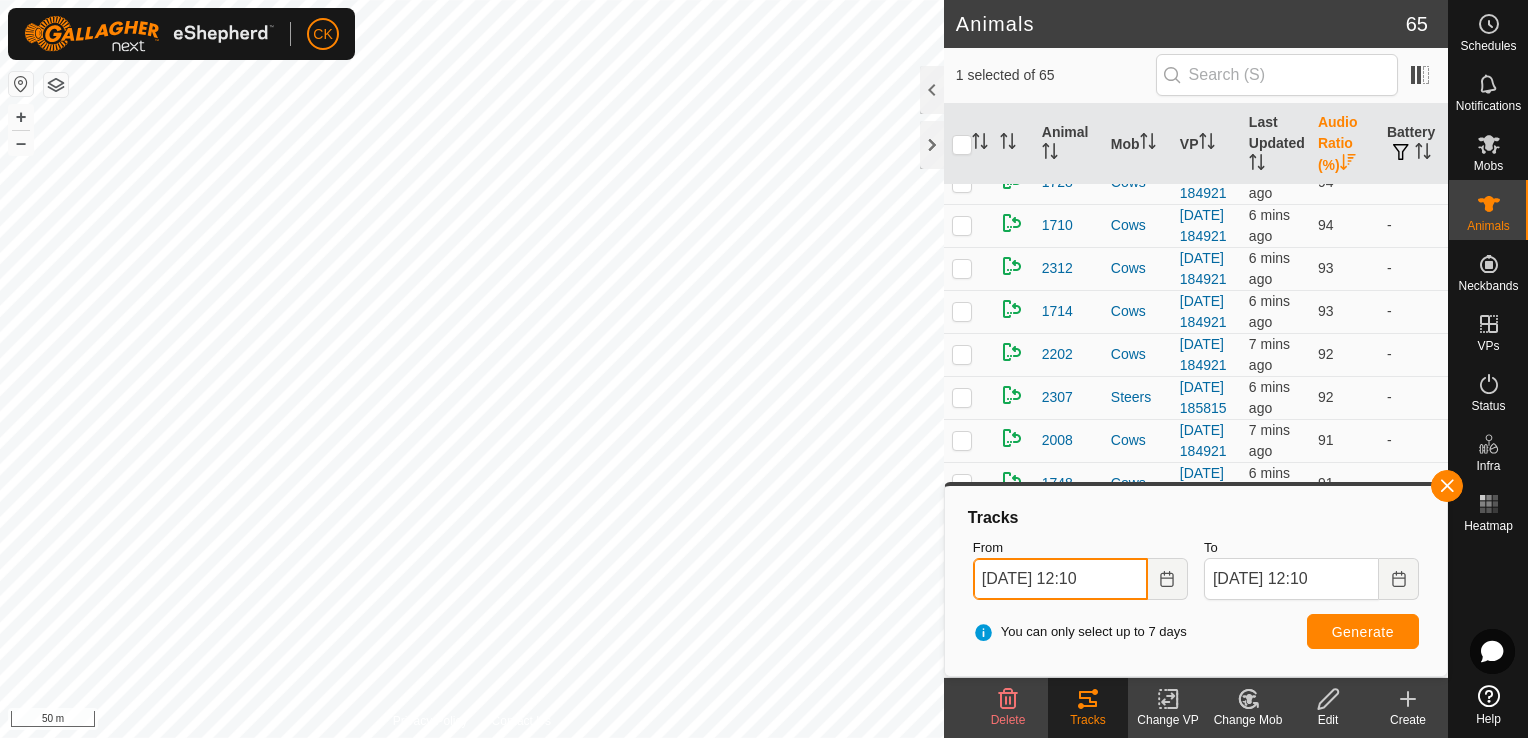 click on "[DATE] 12:10" at bounding box center [1060, 579] 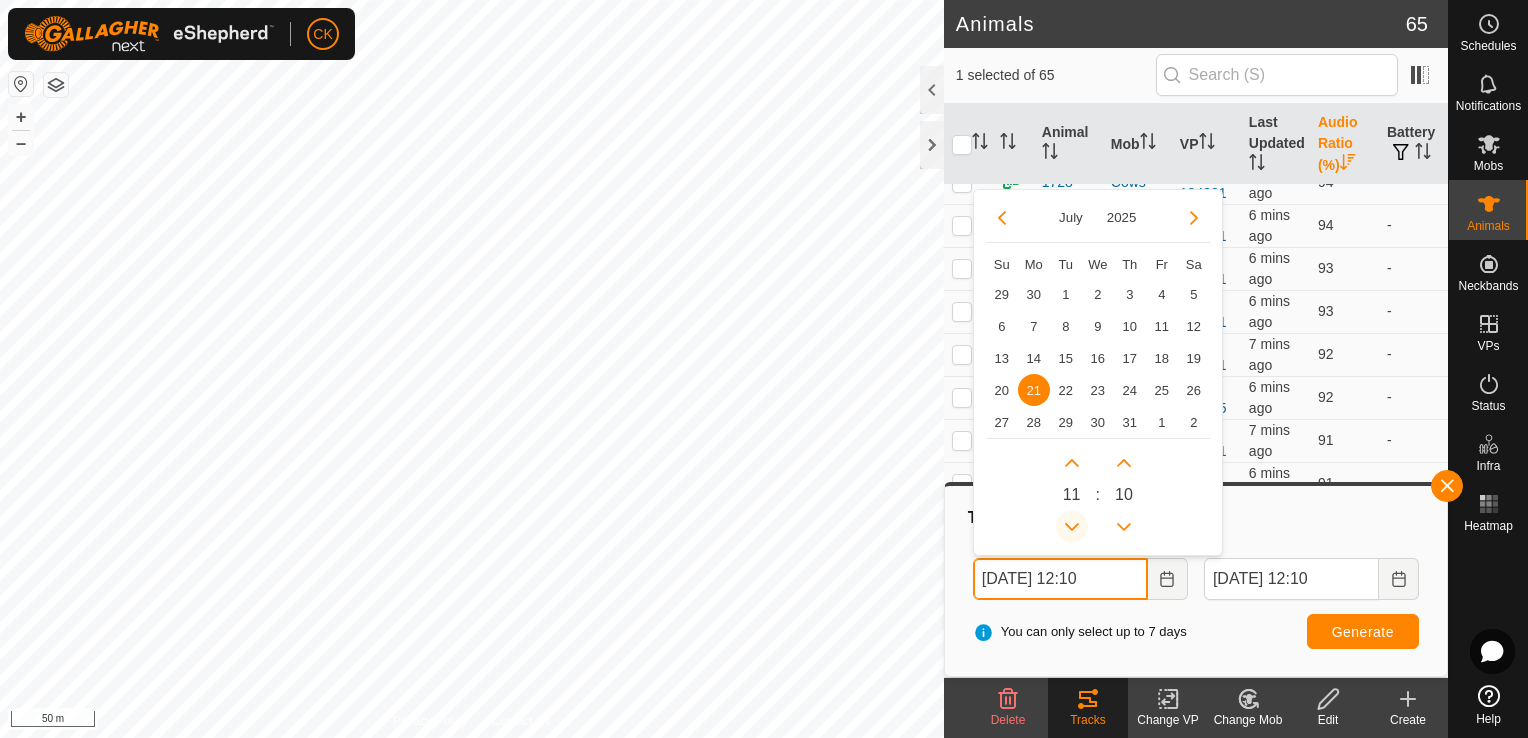 click at bounding box center (1072, 527) 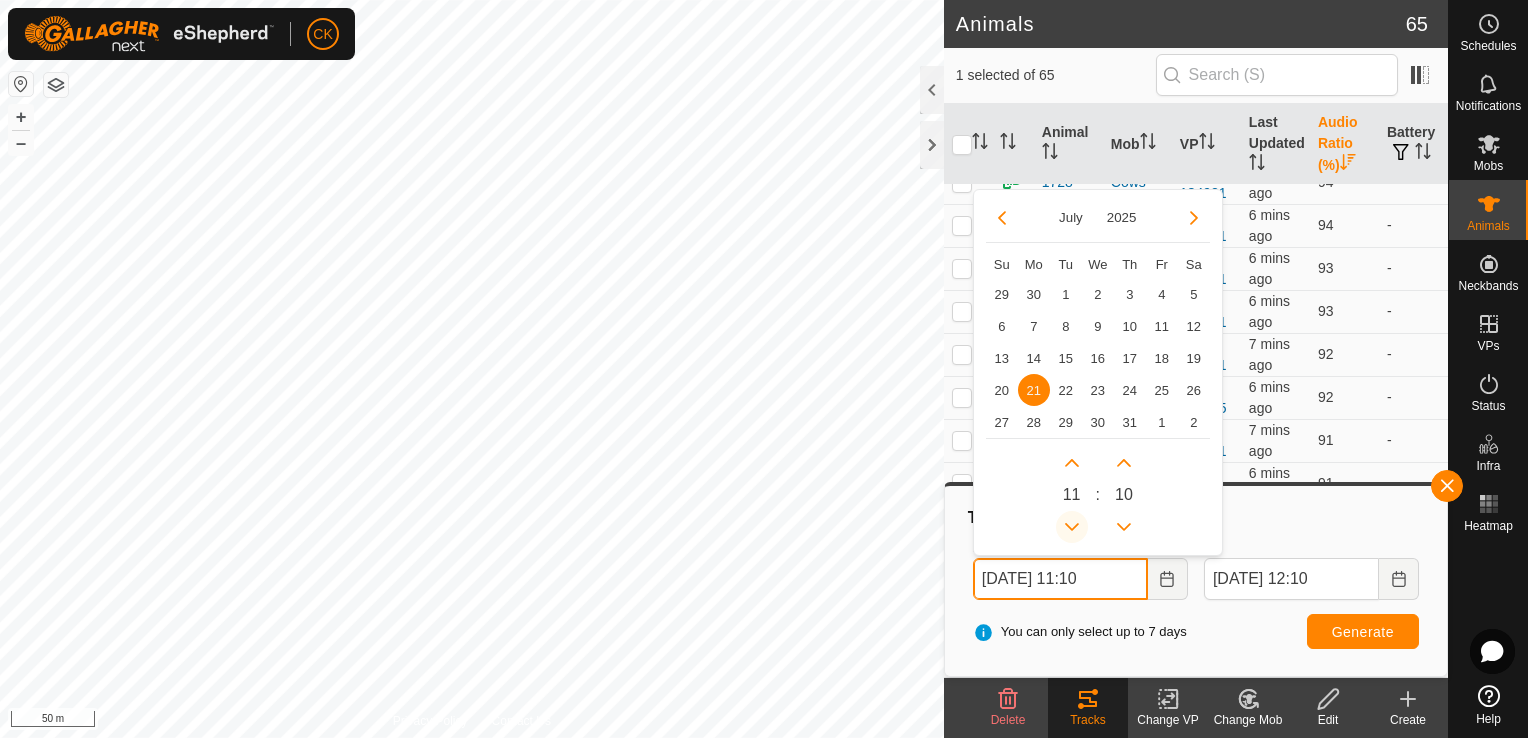 click at bounding box center (1072, 527) 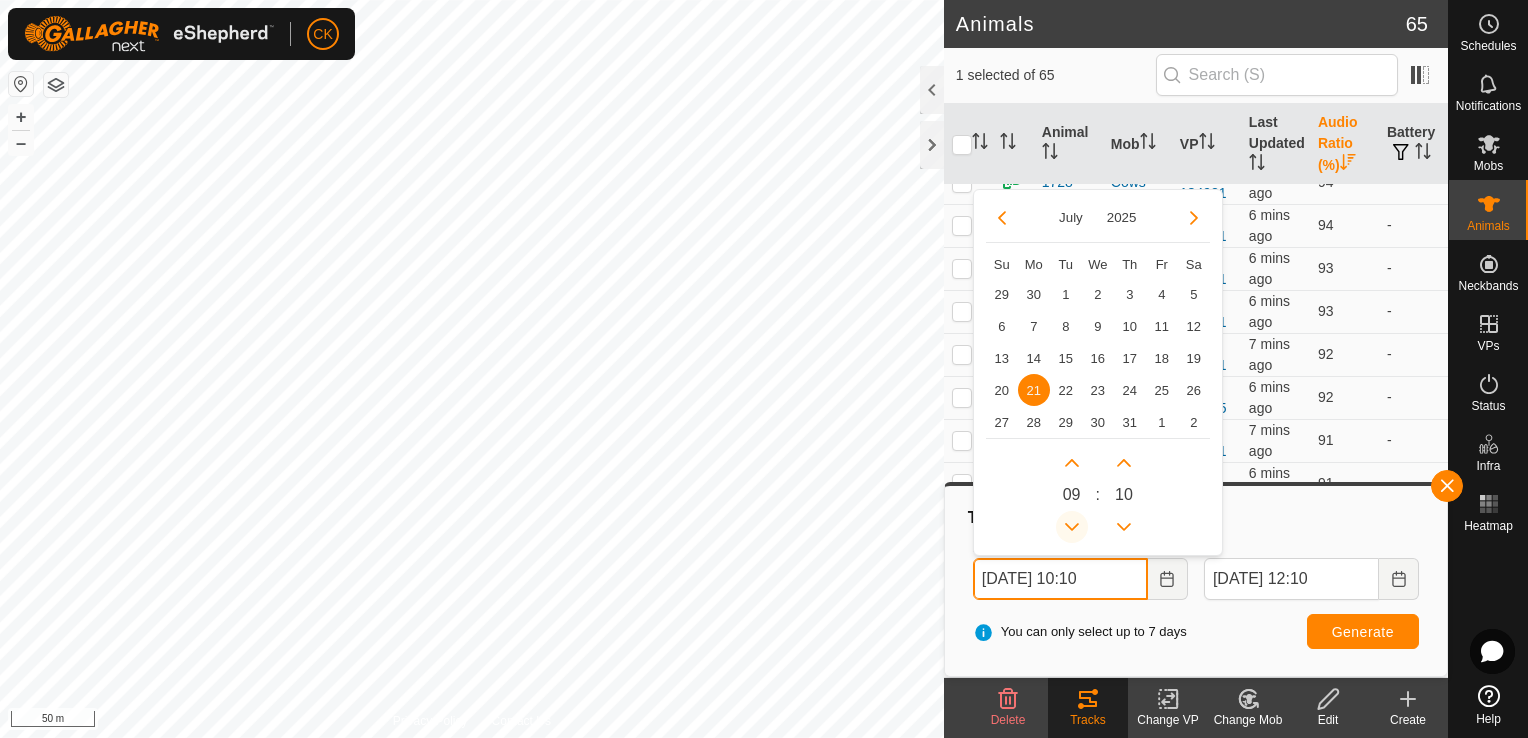 click 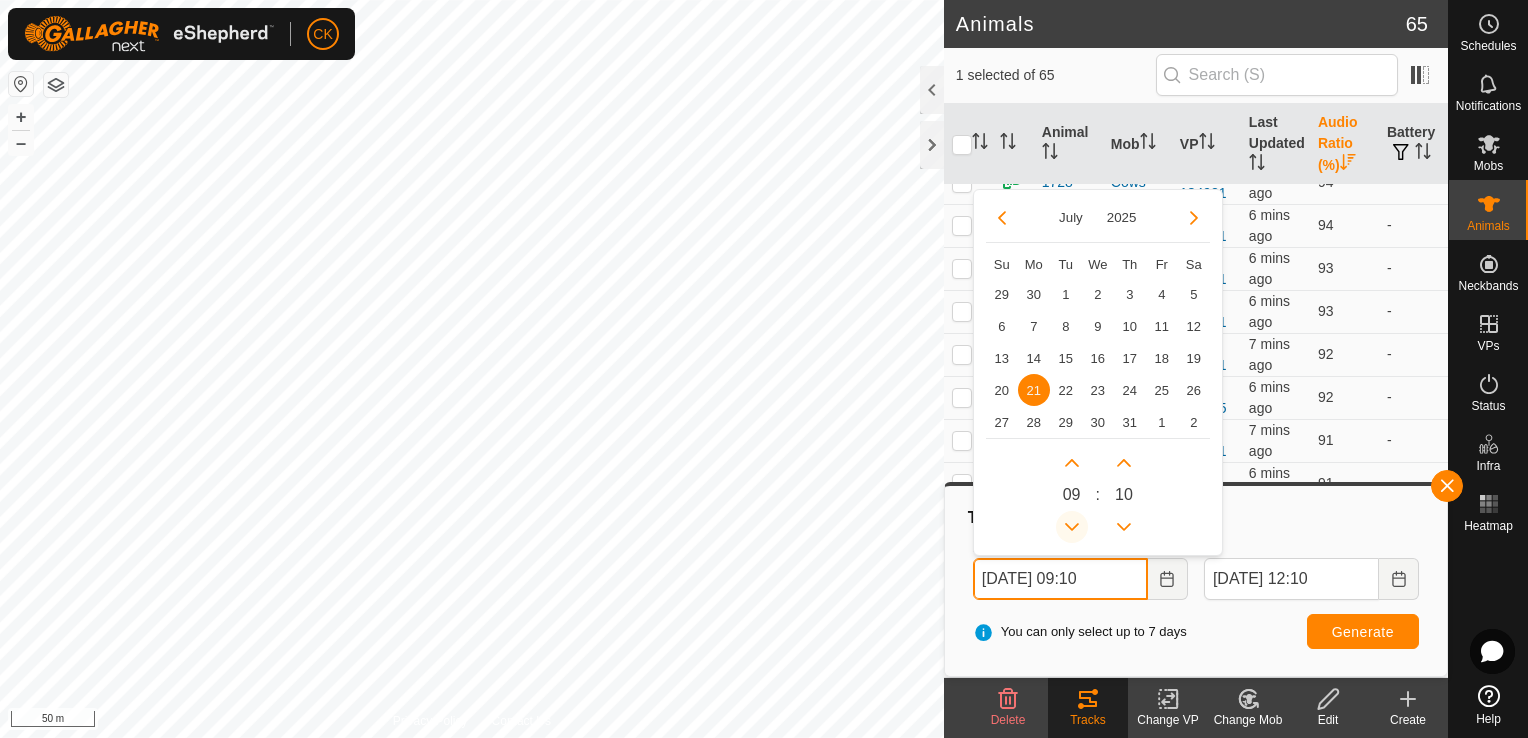 click at bounding box center (1072, 527) 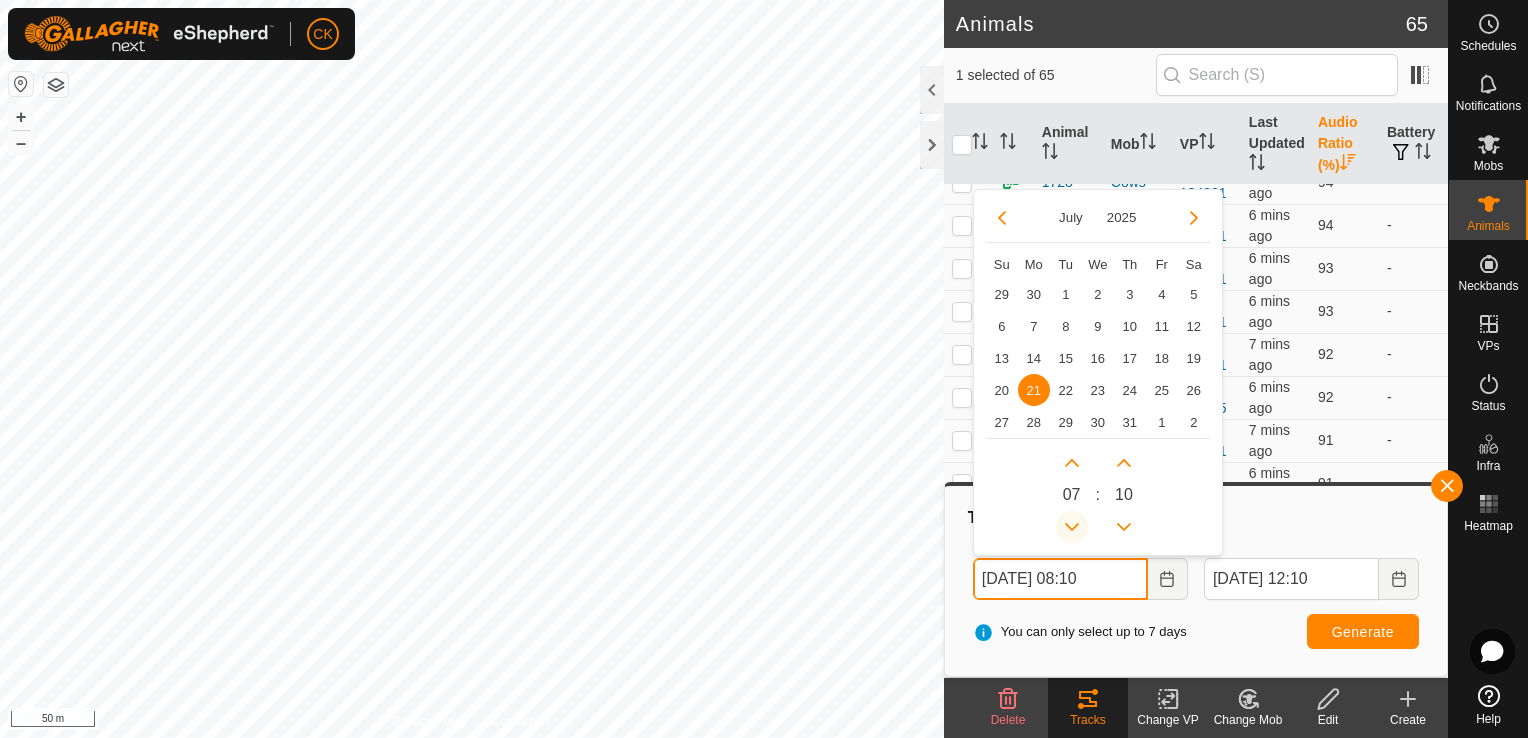 click at bounding box center [1072, 527] 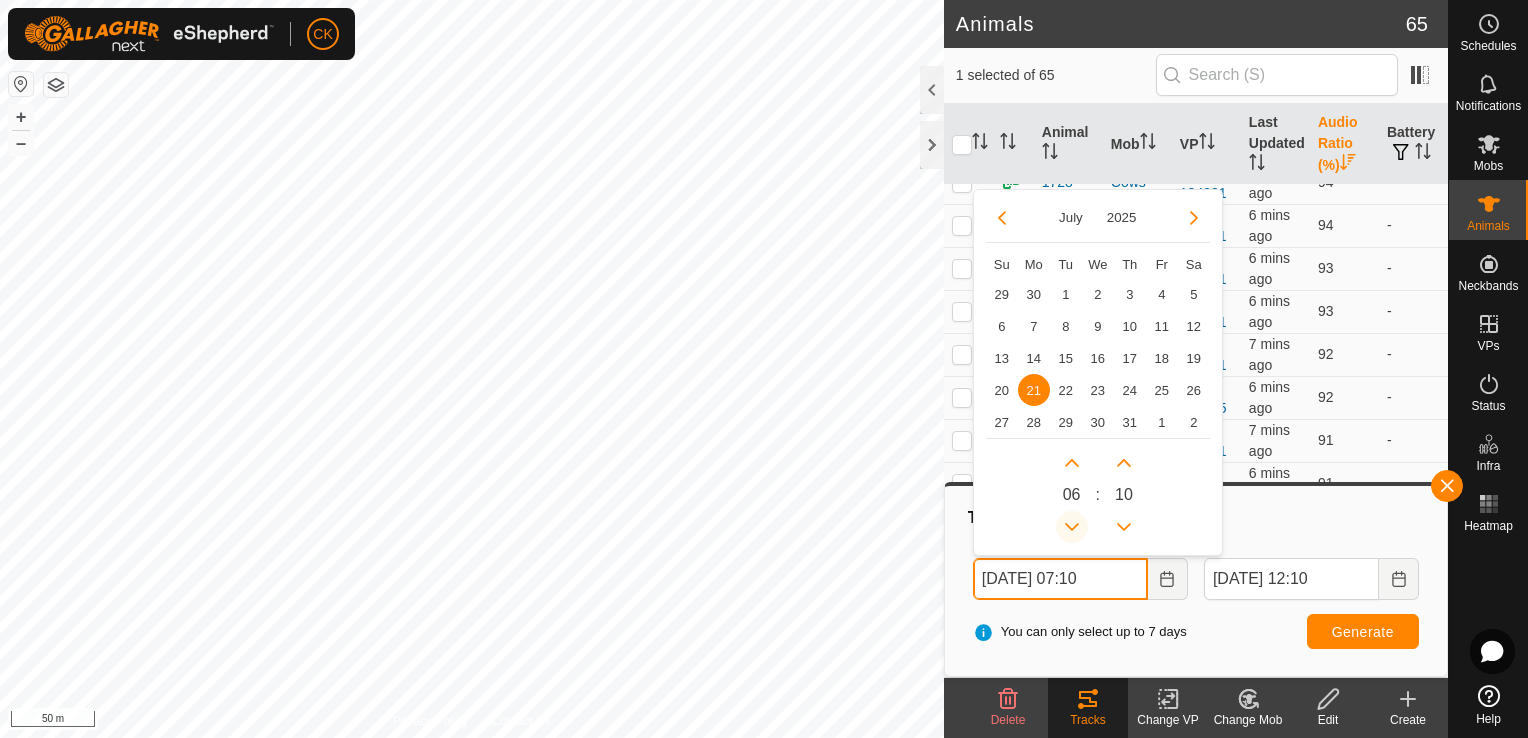 click at bounding box center (1072, 527) 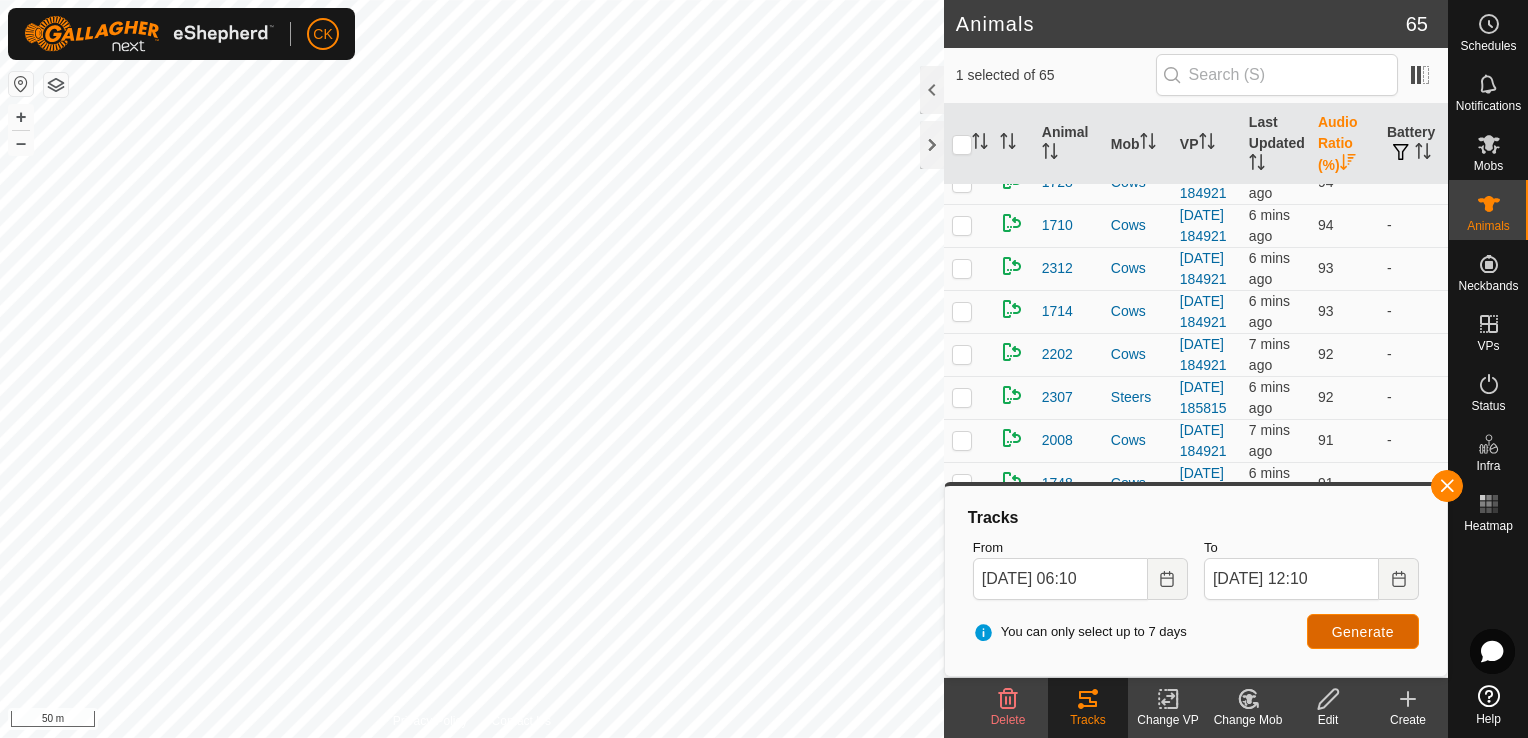 click on "Generate" at bounding box center [1363, 631] 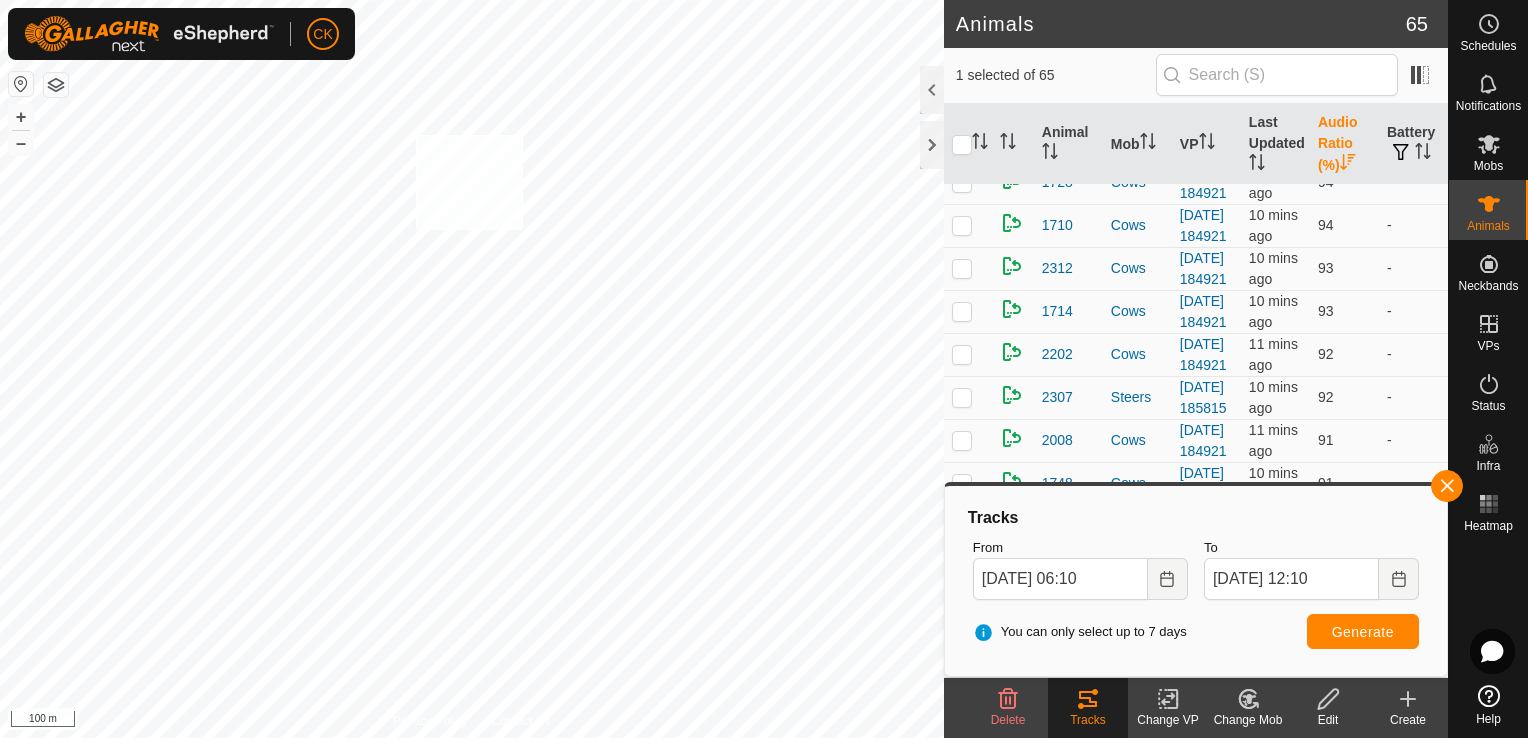 checkbox on "true" 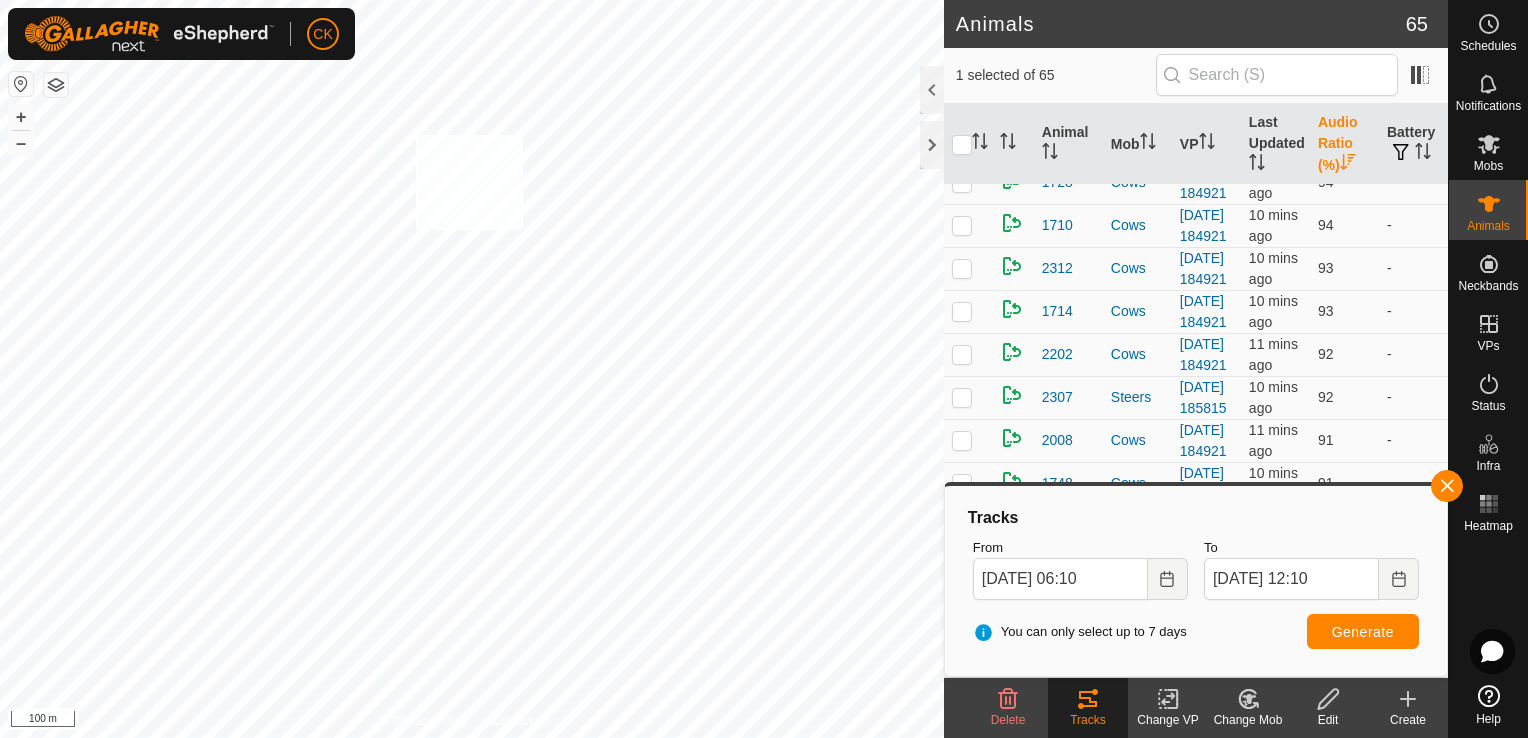 checkbox on "true" 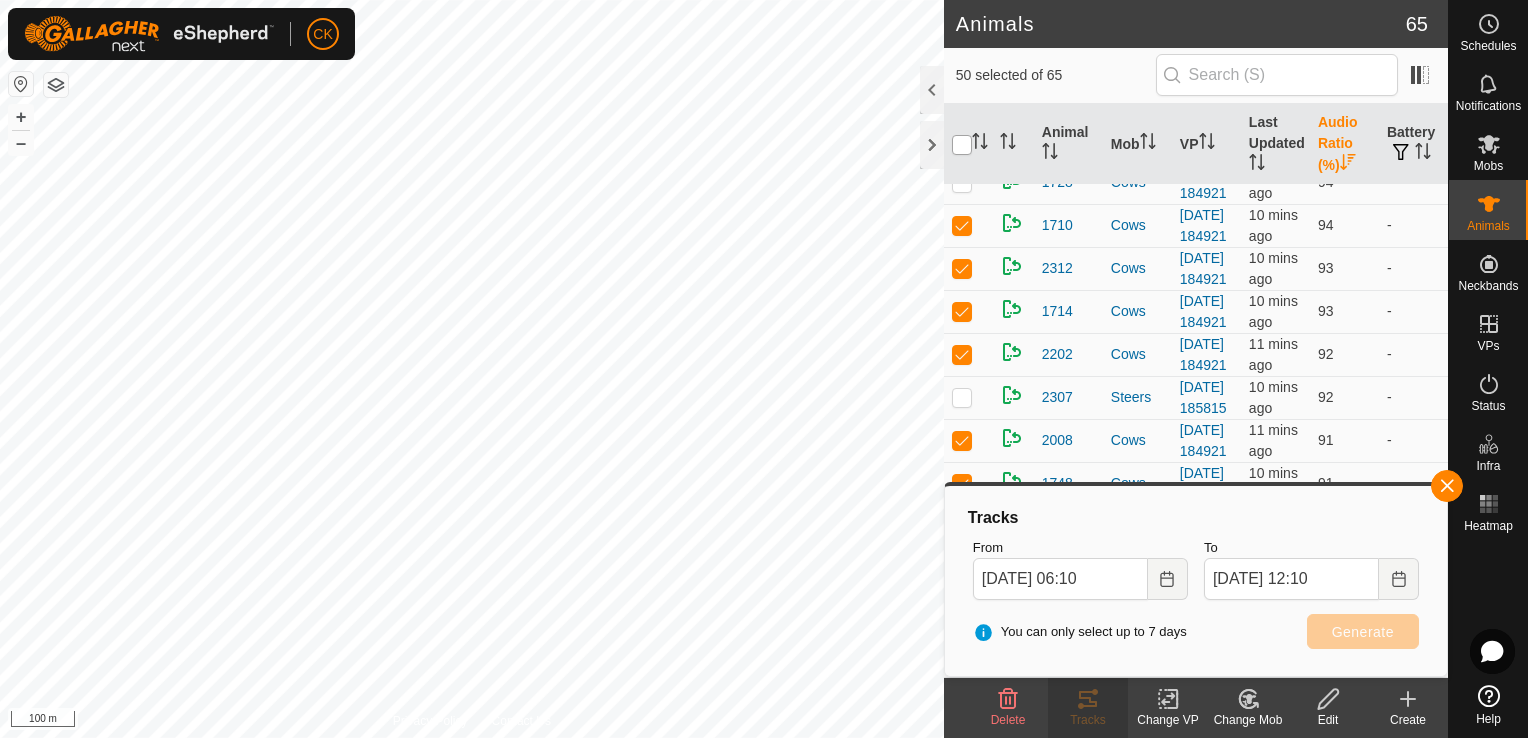 click at bounding box center (962, 145) 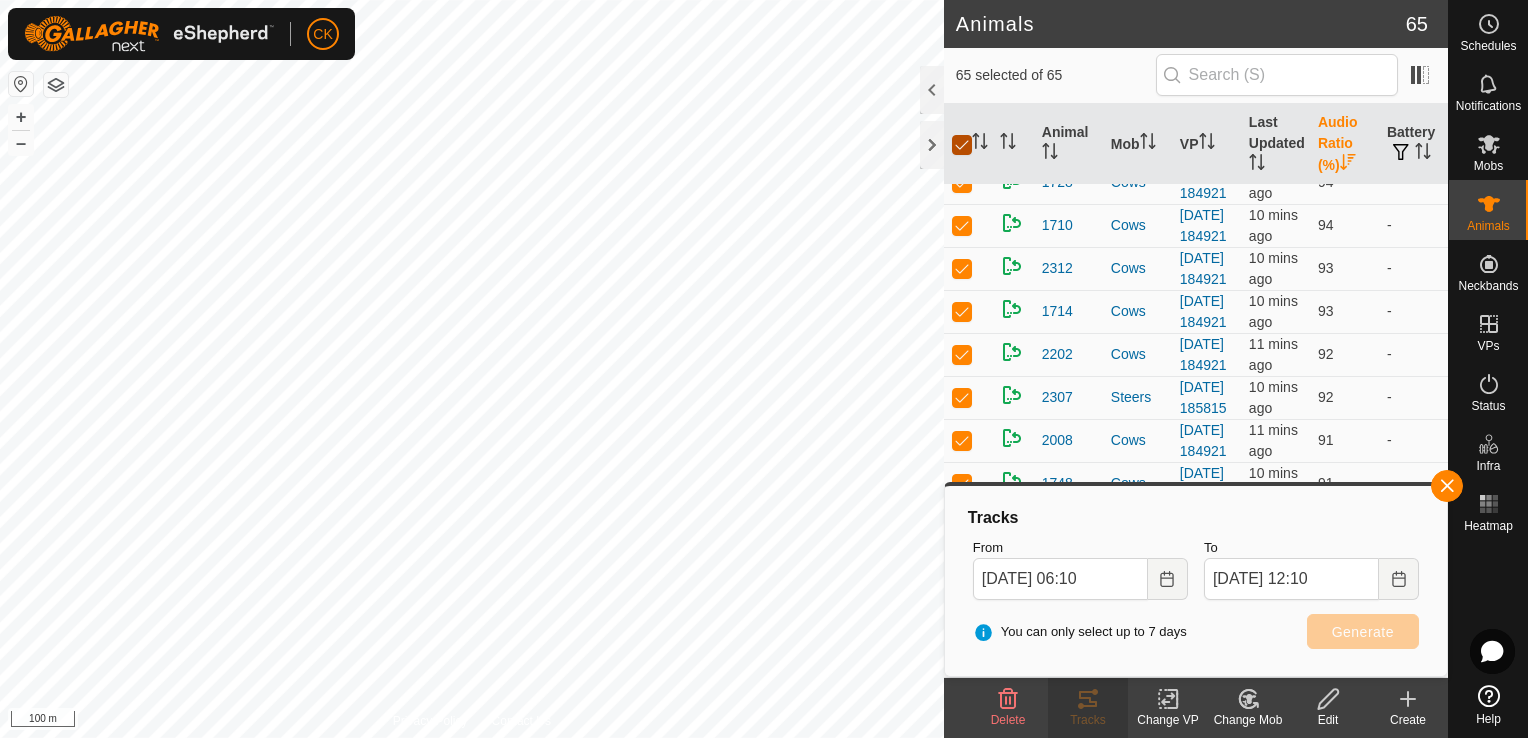 click at bounding box center (962, 145) 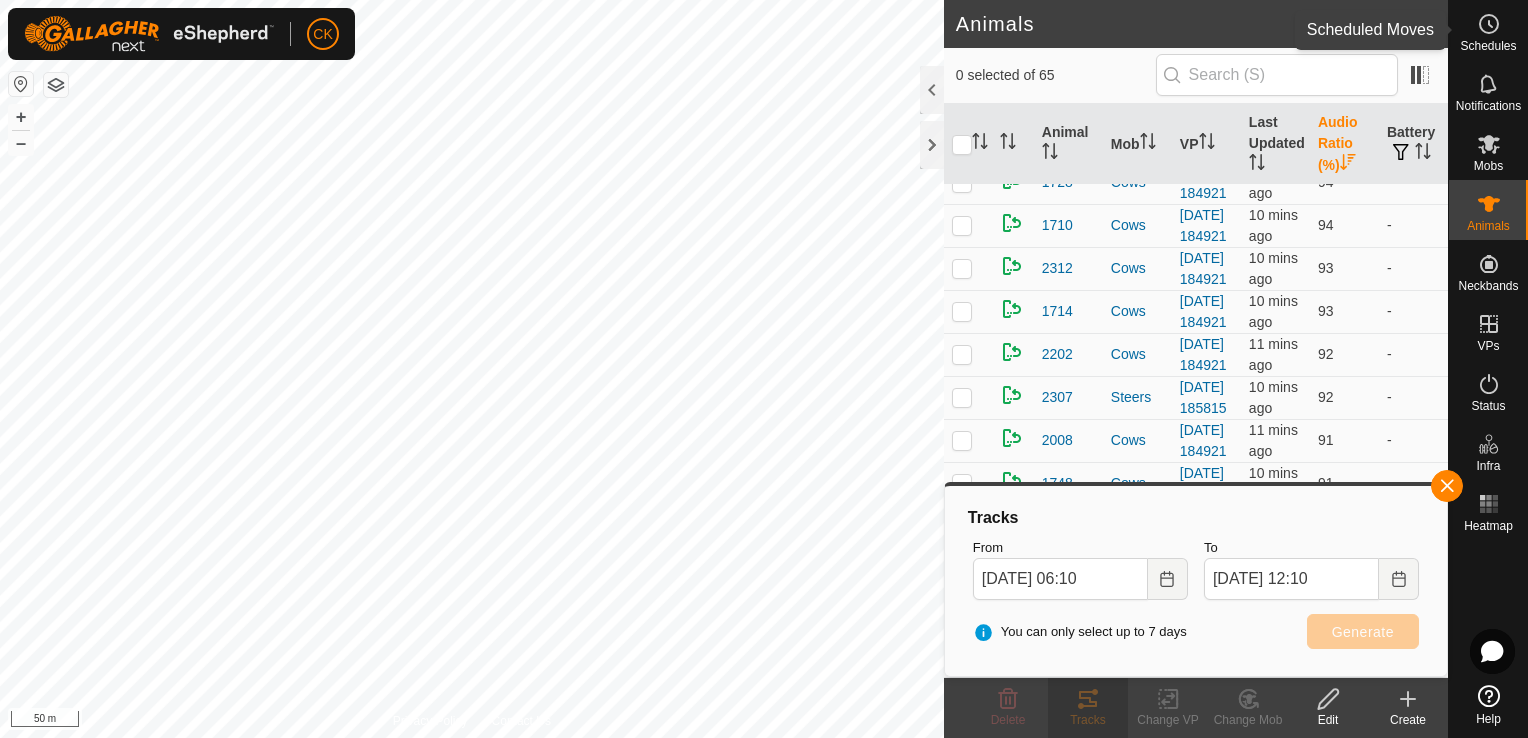 click 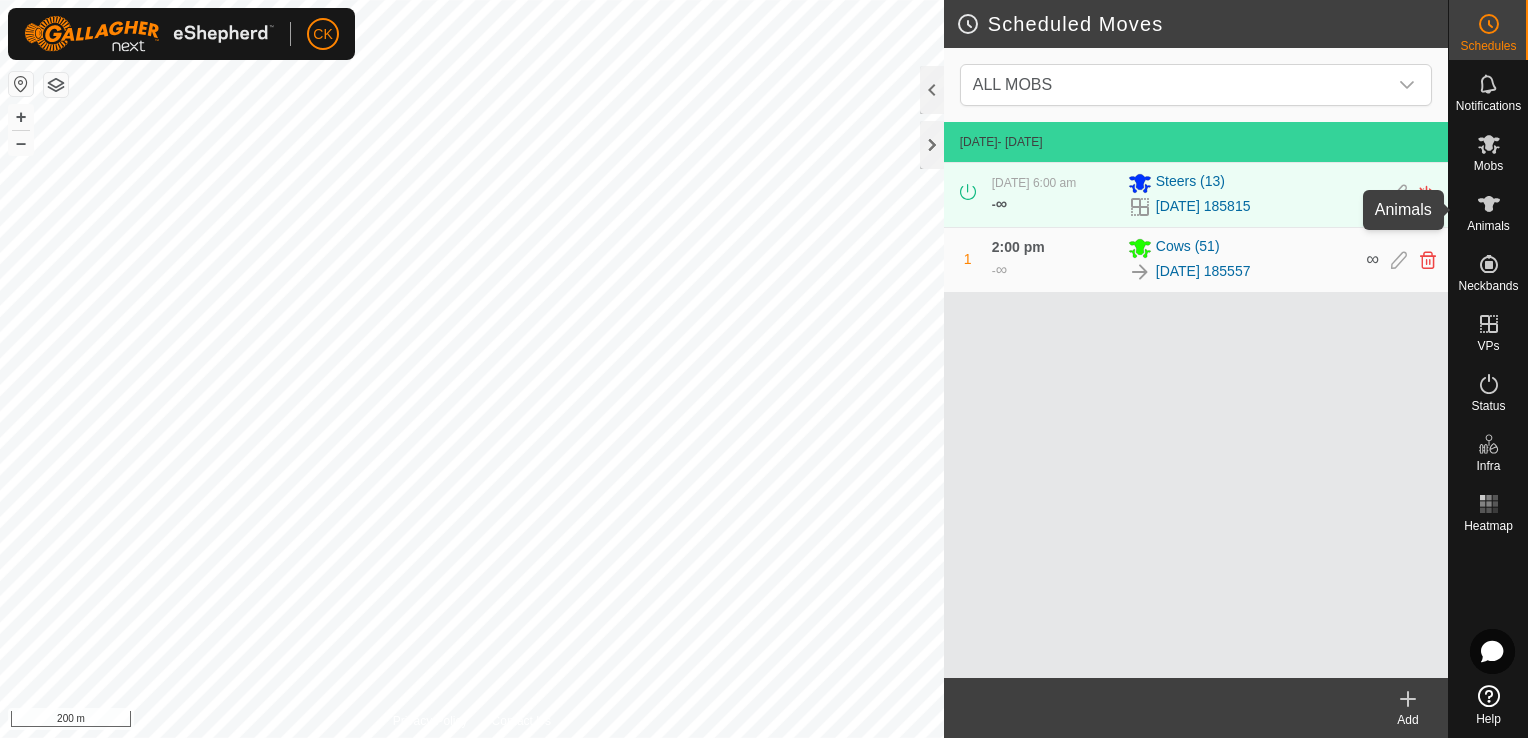 click 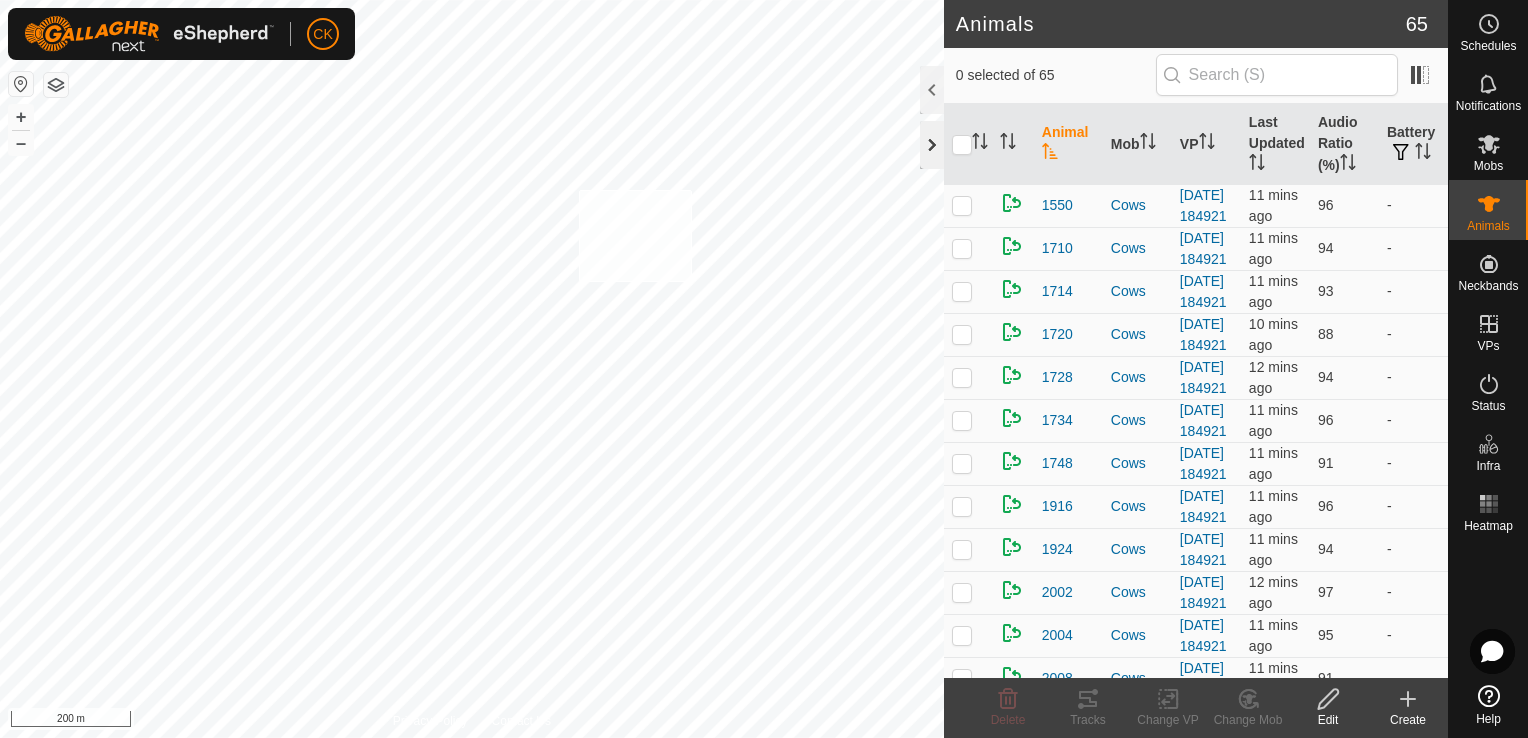 checkbox on "true" 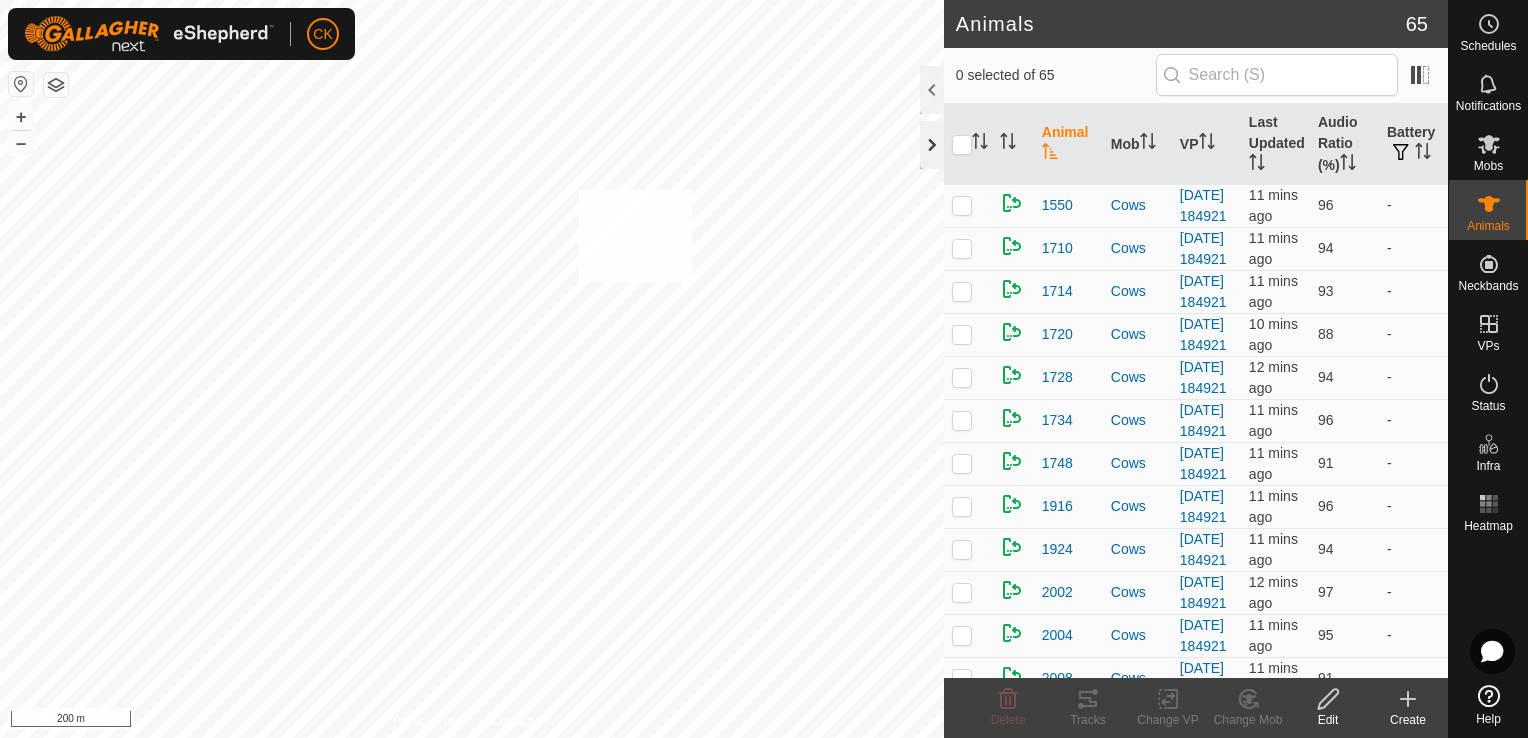 checkbox on "true" 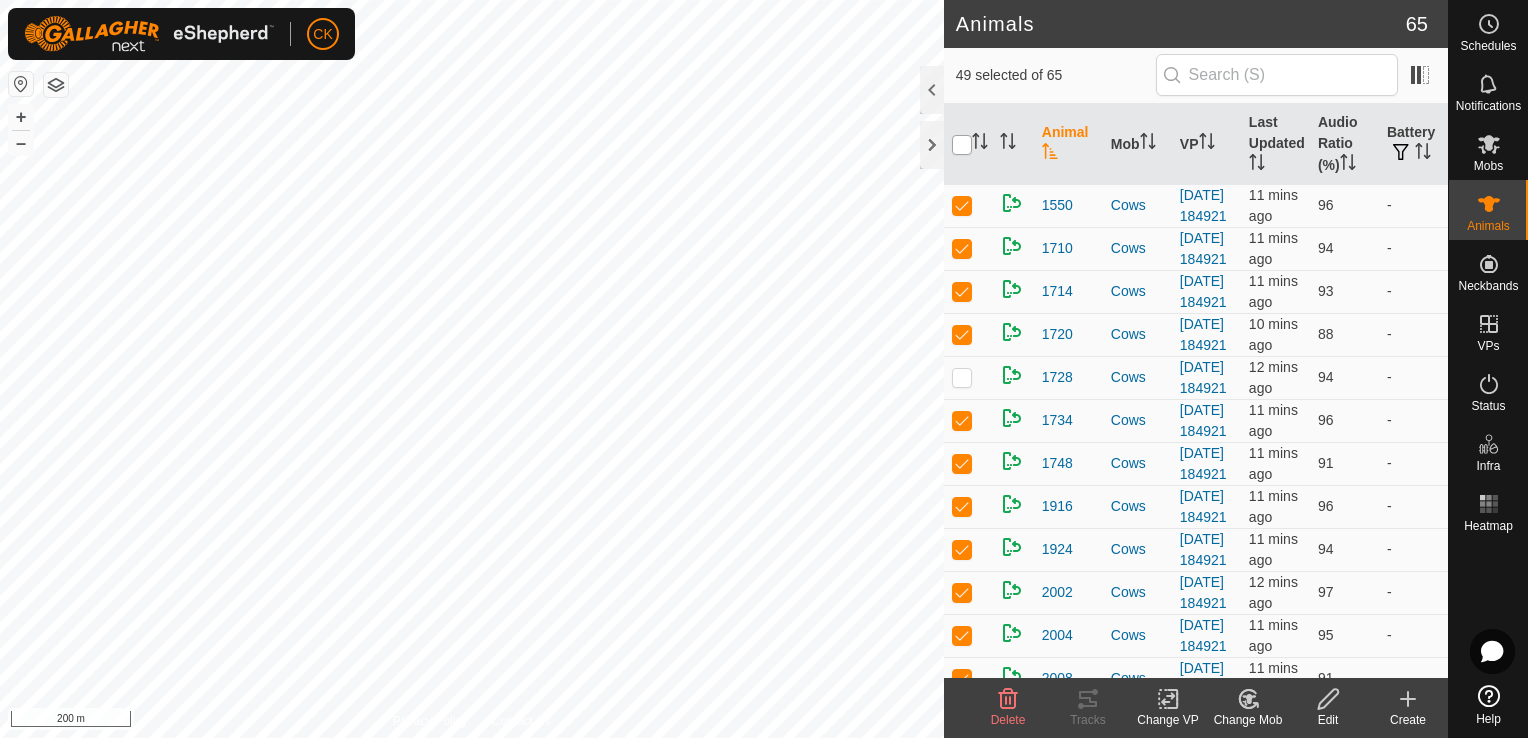 click at bounding box center [962, 145] 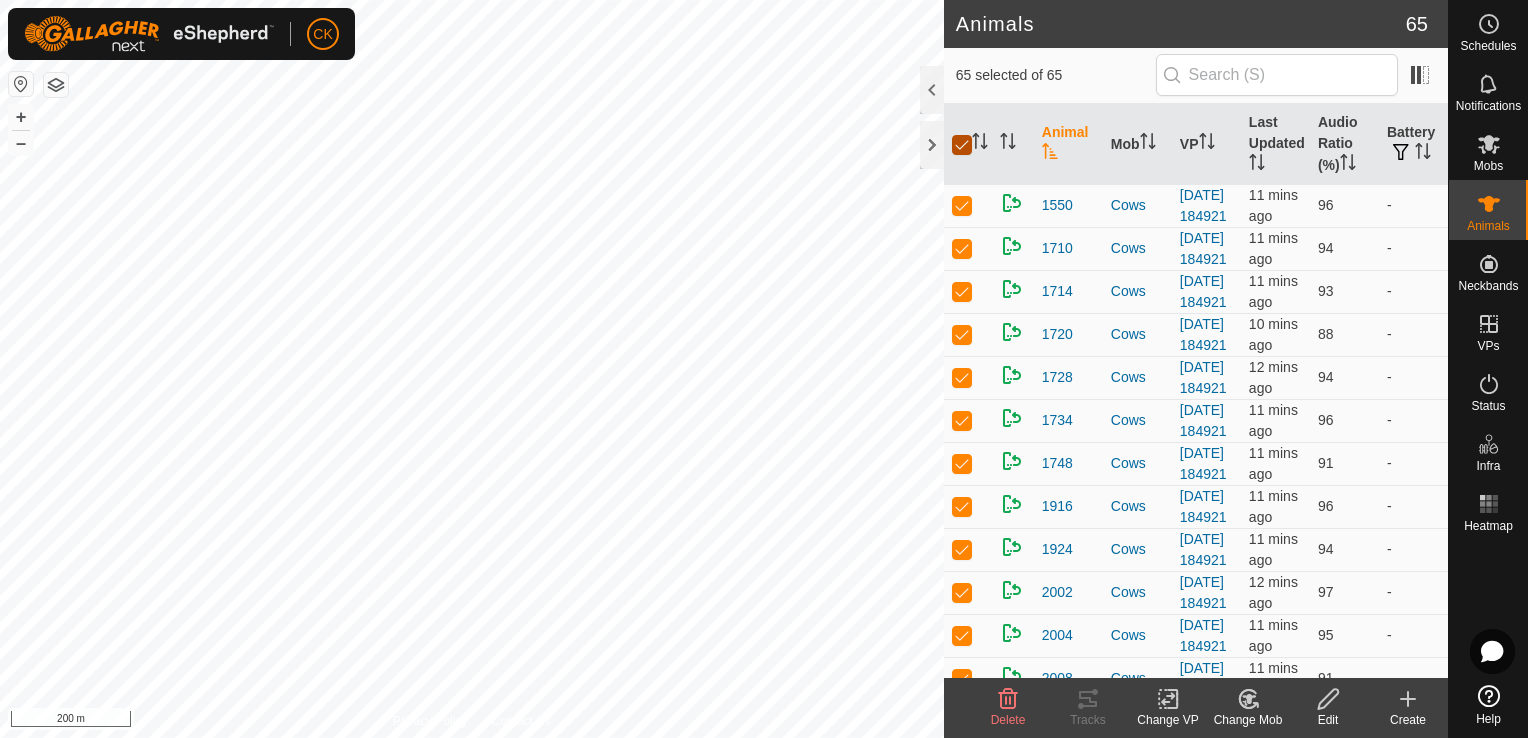 click at bounding box center (962, 145) 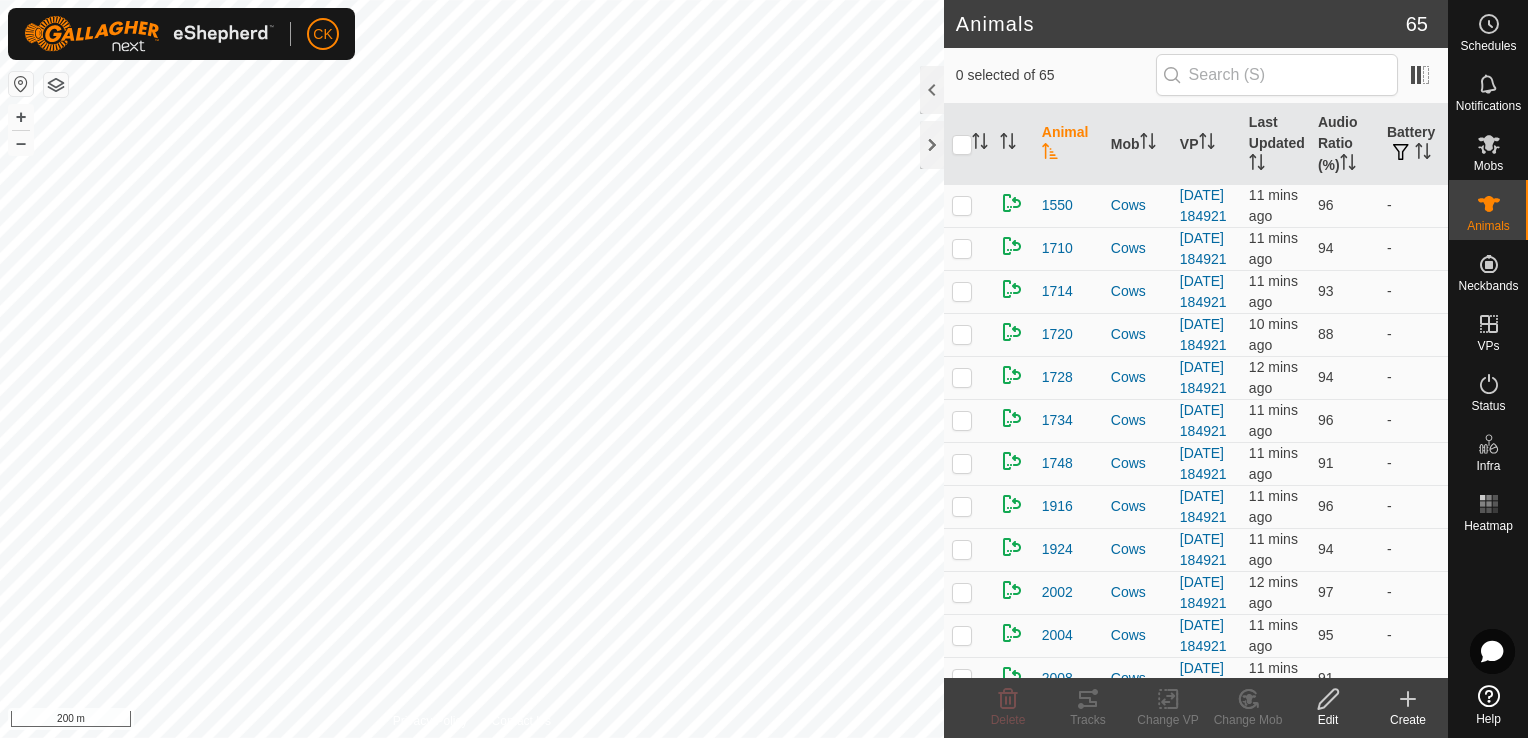 click on "CK Schedules Notifications Mobs Animals Neckbands VPs Status Infra Heatmap Help Animals 65  0 selected of 65      Animal   Mob   VP   Last Updated   Audio Ratio (%)   Battery   1550   Cows  [DATE] 184921  11 mins ago  96  -  1710   Cows  [DATE] 184921  11 mins ago  94  -  1714   Cows  [DATE] 184921  11 mins ago  93  -  1720   Cows  [DATE] 184921  10 mins ago  88  -  1728   Cows  [DATE] 184921  12 mins ago  94  -  1734   Cows  [DATE] 184921  11 mins ago  96  -  1748   Cows  [DATE] 184921  11 mins ago  91  -  1916   Cows  [DATE] 184921  11 mins ago  96  -  1924   Cows  [DATE] 184921  11 mins ago  94  -  2002   Cows  [DATE] 184921  12 mins ago  97  -  2004   Cows  [DATE] 184921  11 mins ago  95  -  2008   Cows  [DATE] 184921  11 mins ago  91  -  2016   Cows  [DATE] 184921  11 mins ago  90  -  2102   Cows  [DATE] 184921  11 mins ago  89  -  2104   Cows  [DATE] 184921  11 mins ago  99  -  2106   Cows  [DATE] 184921  11 mins ago  97  -  98" at bounding box center [764, 369] 